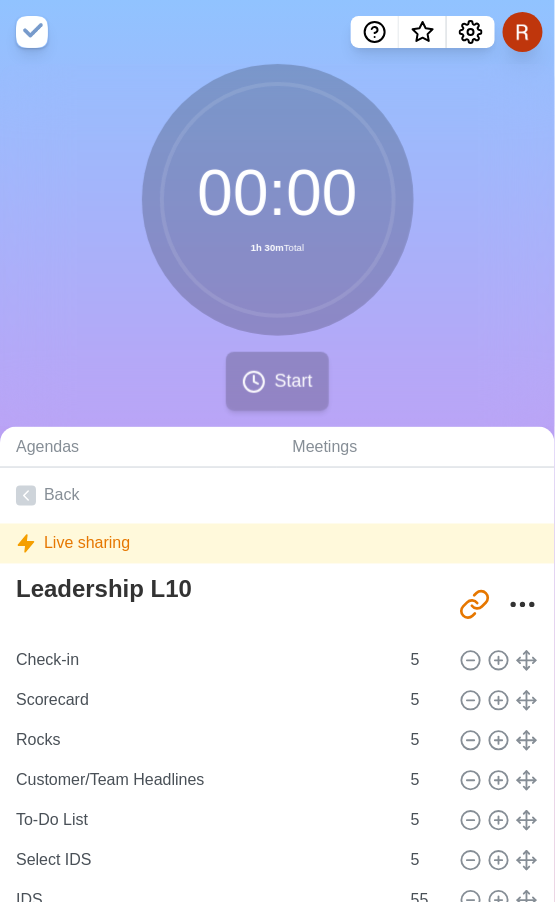 scroll, scrollTop: 0, scrollLeft: 0, axis: both 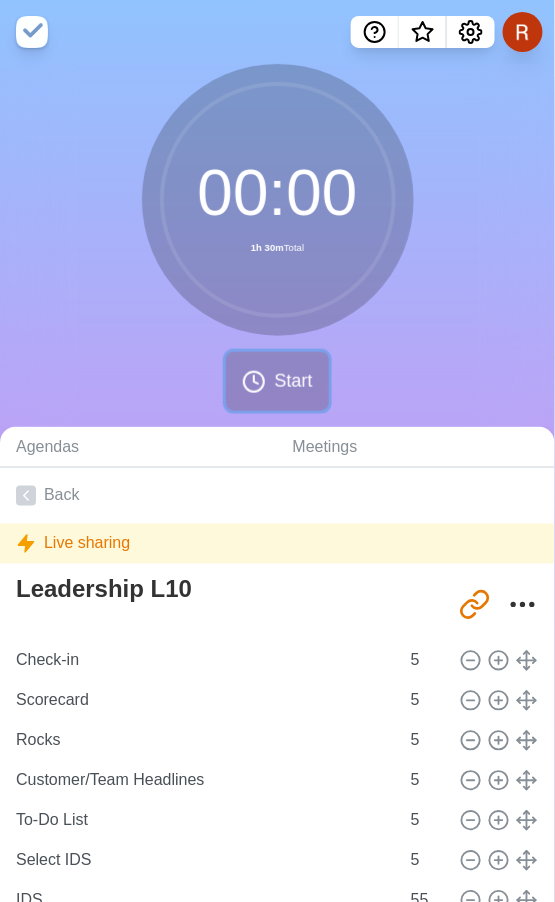 click on "Start" at bounding box center (293, 381) 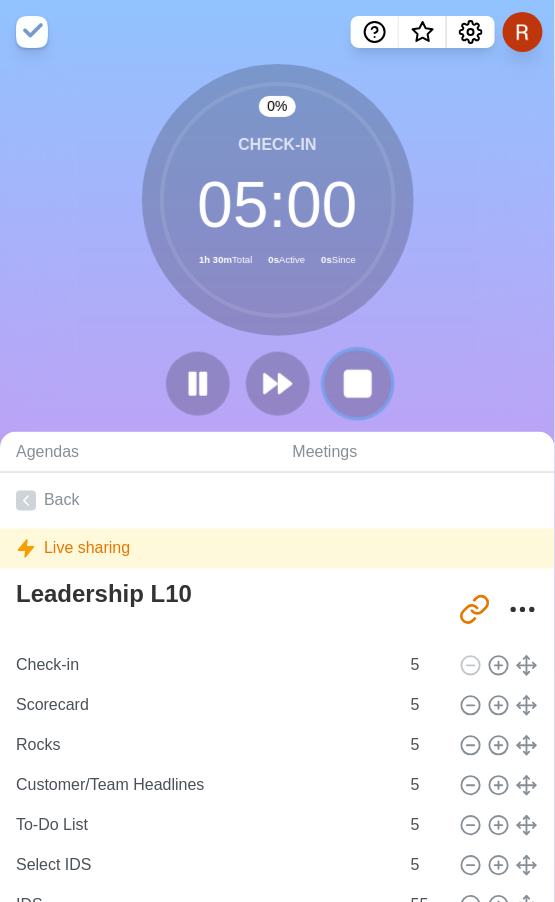 click 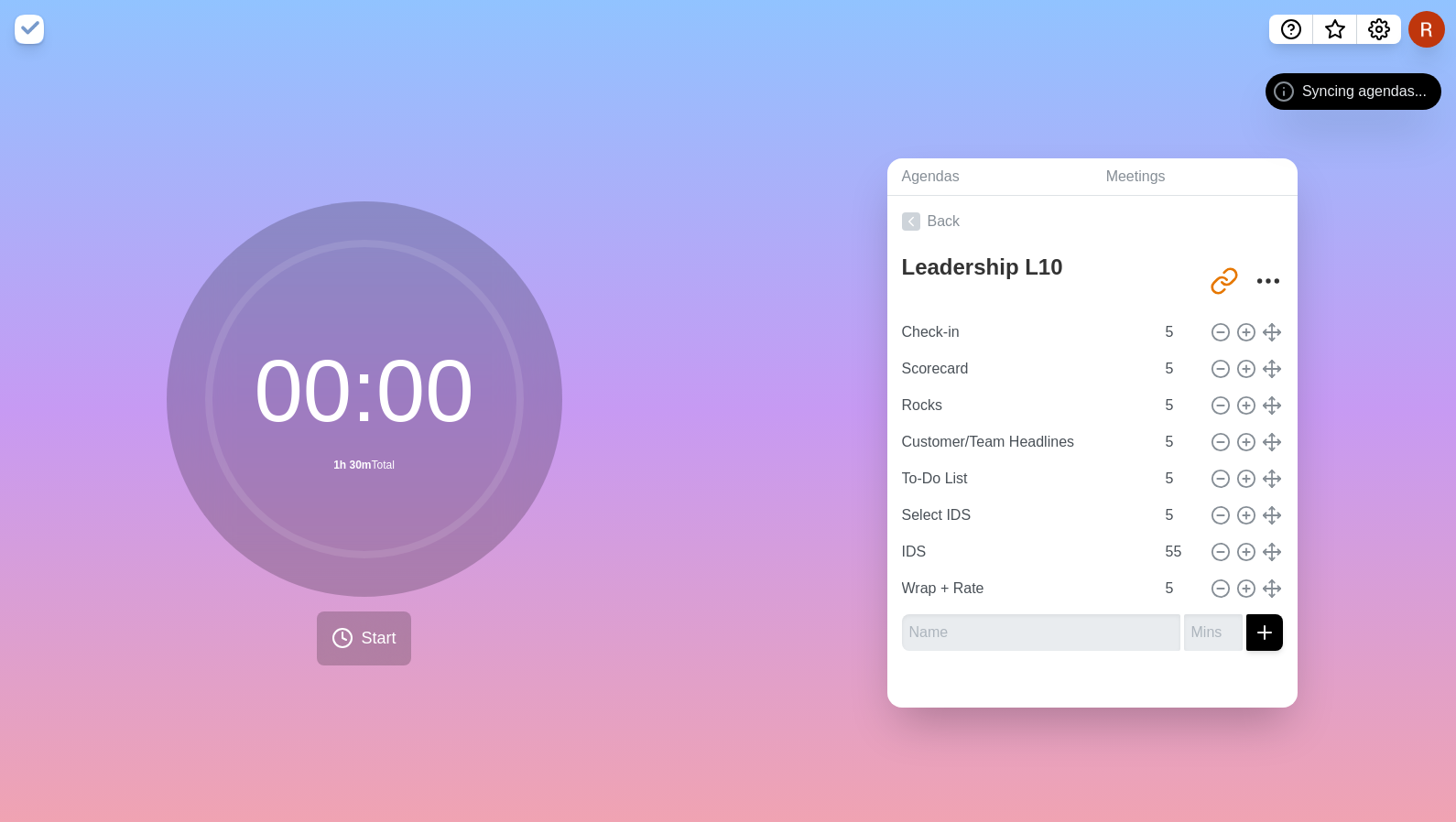 scroll, scrollTop: 0, scrollLeft: 0, axis: both 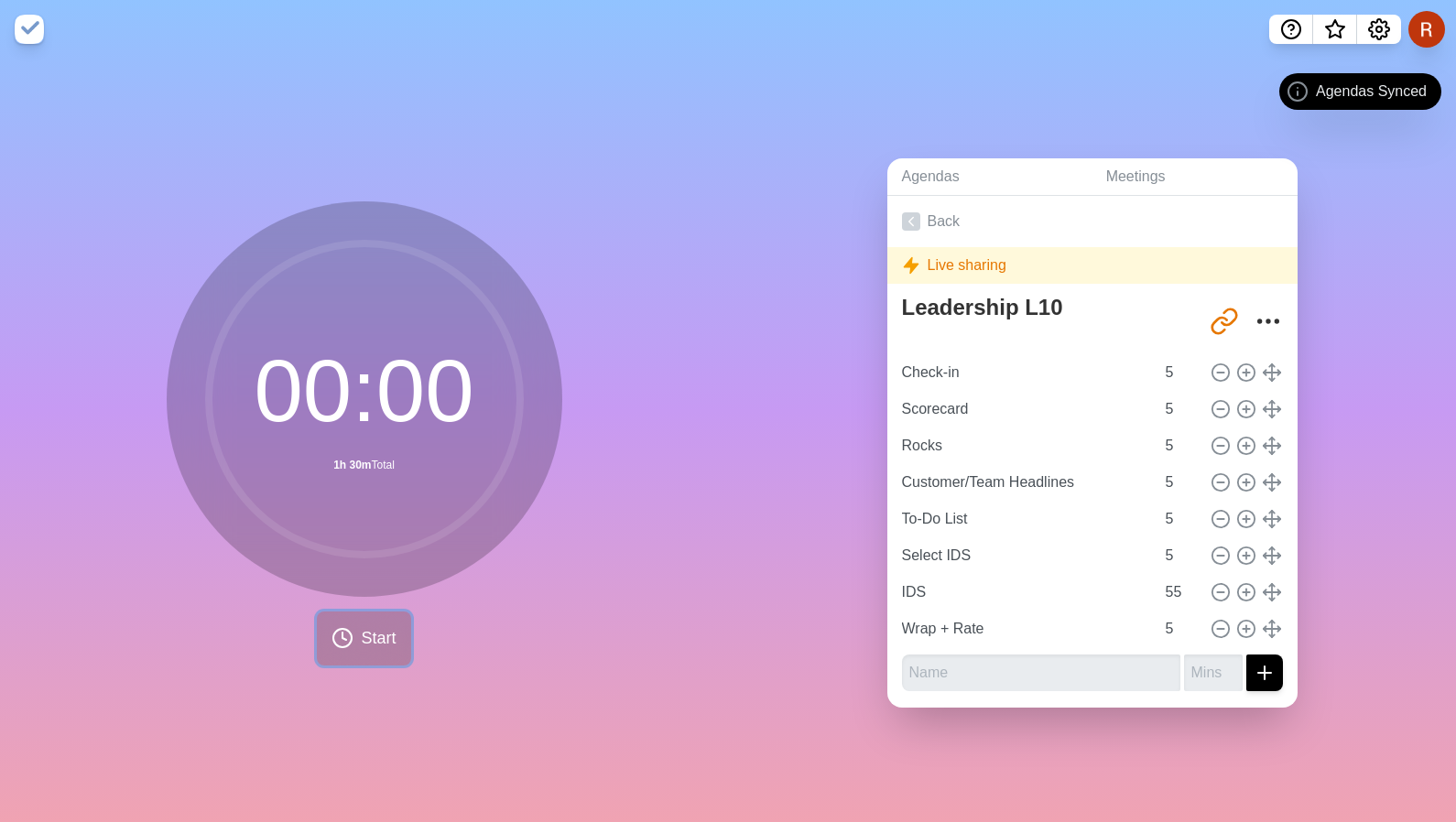 click 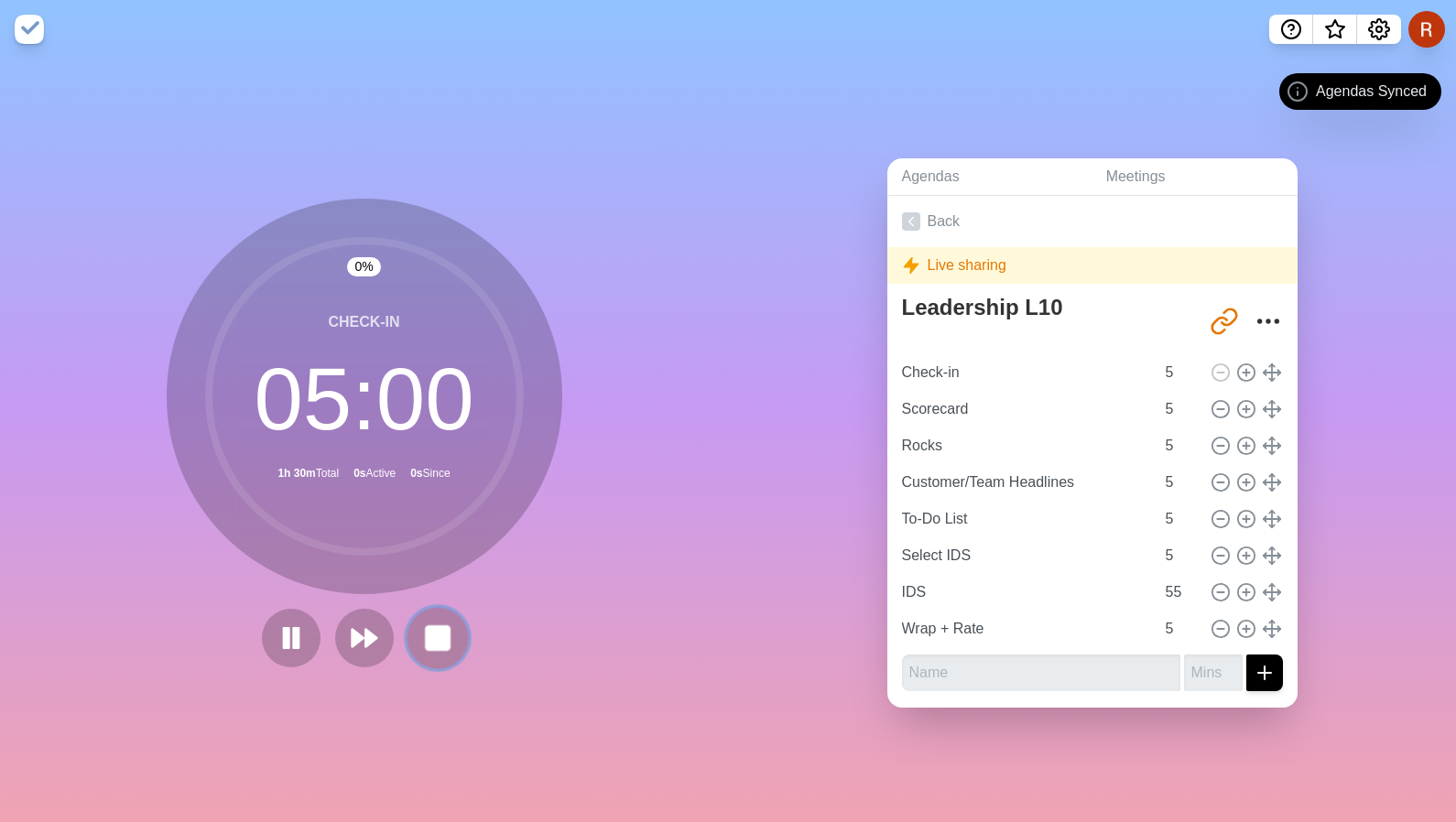 click 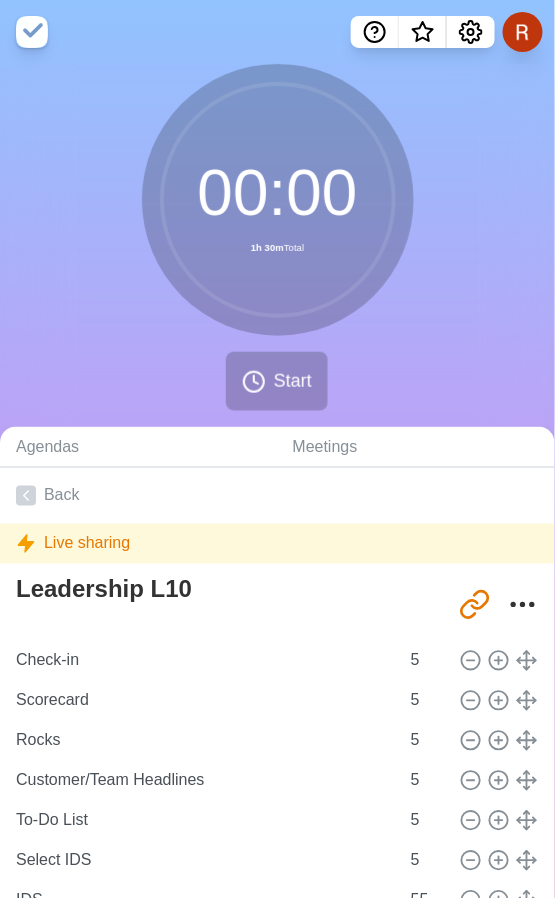 scroll, scrollTop: 0, scrollLeft: 0, axis: both 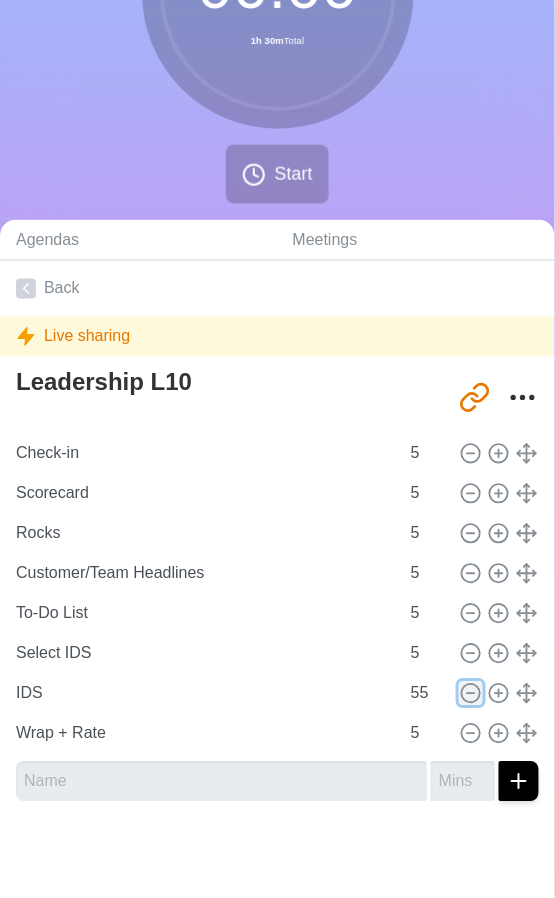click 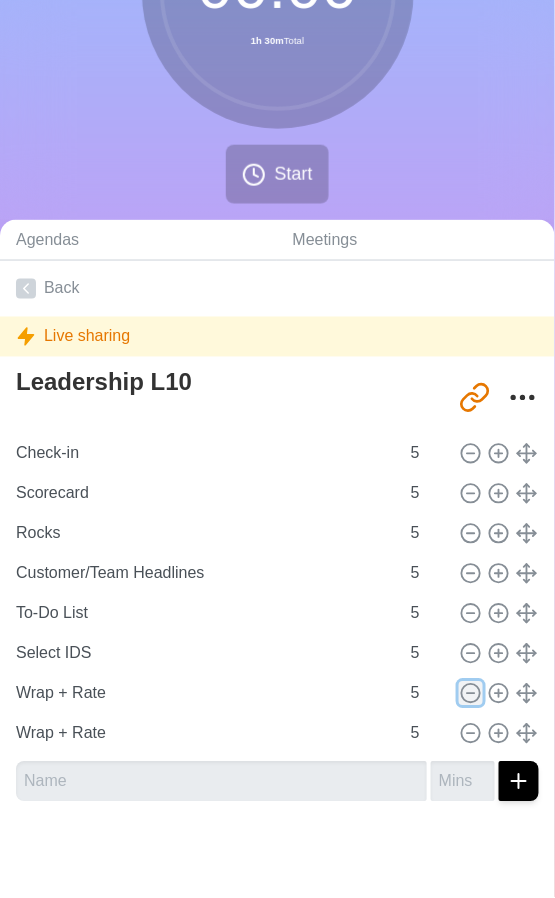 scroll, scrollTop: 432, scrollLeft: 0, axis: vertical 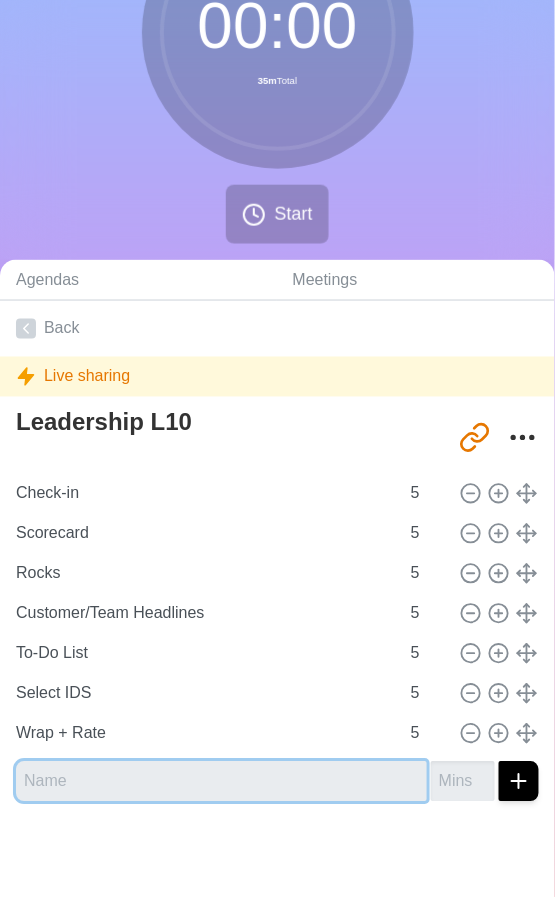 click at bounding box center (221, 782) 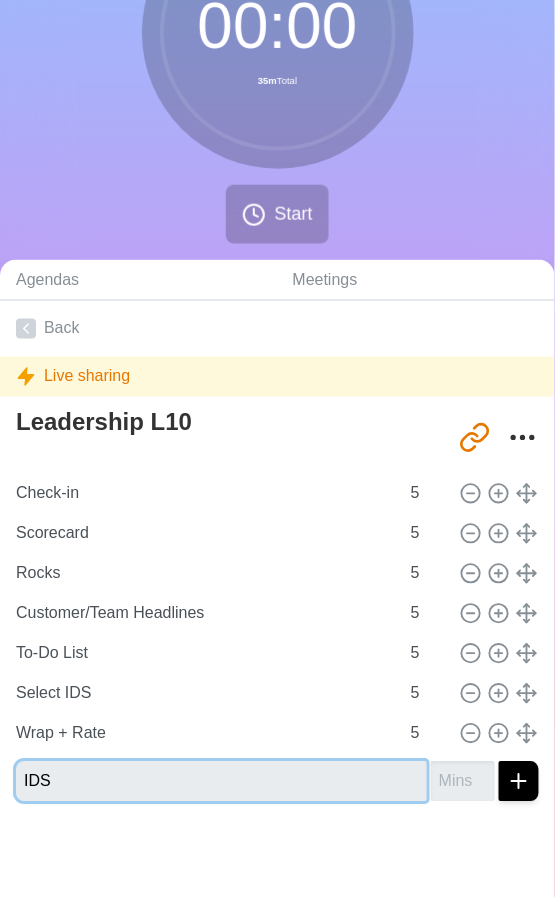 type on "IDS" 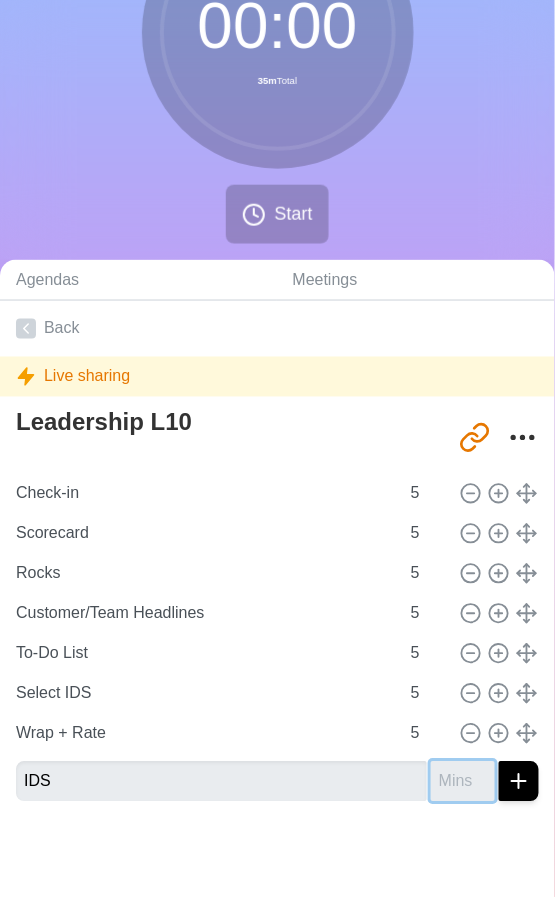 click at bounding box center [463, 782] 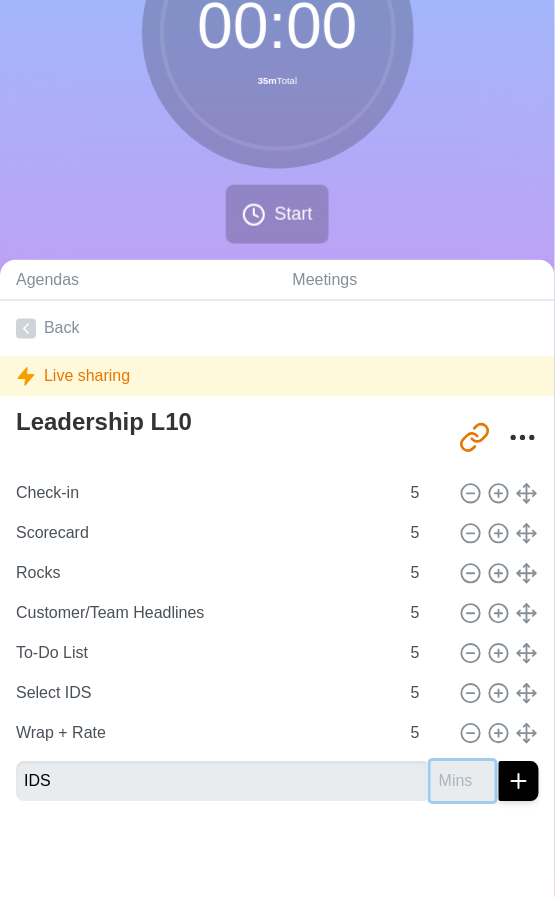 type on "3" 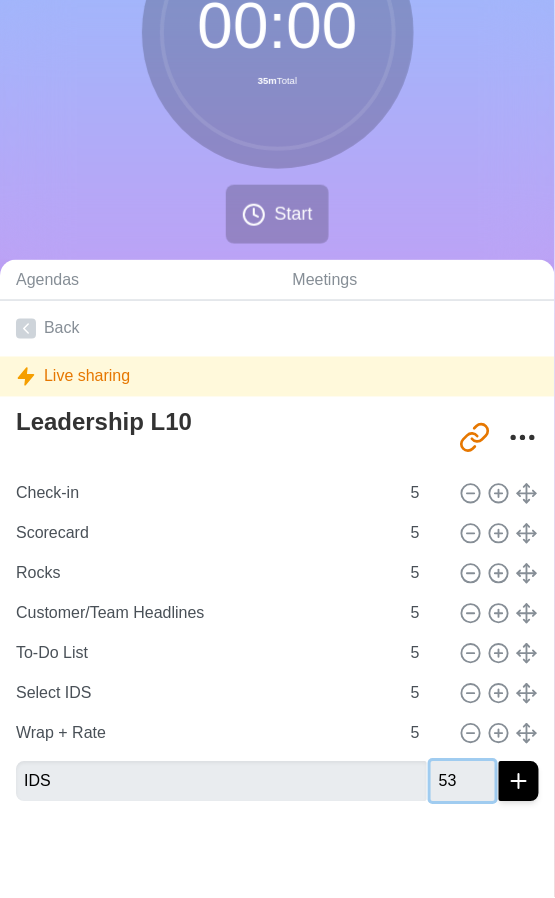 type on "53" 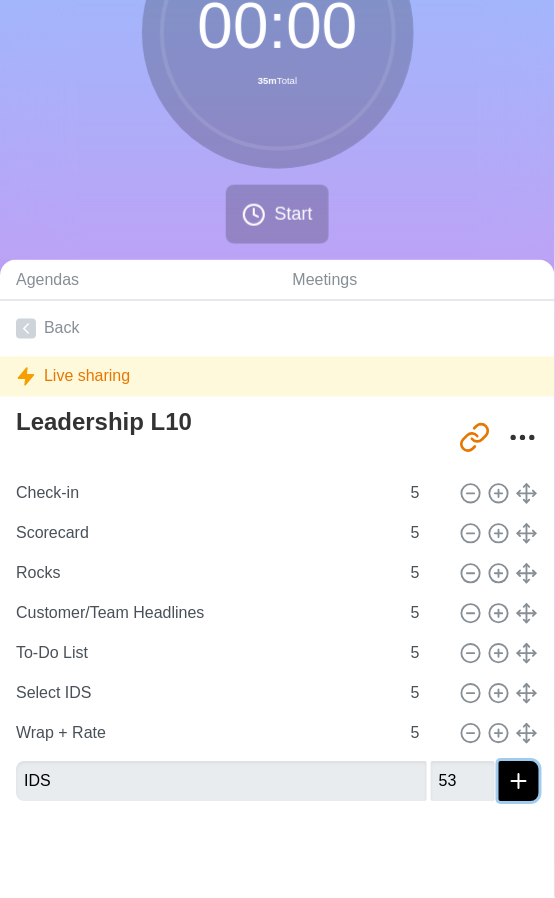 click 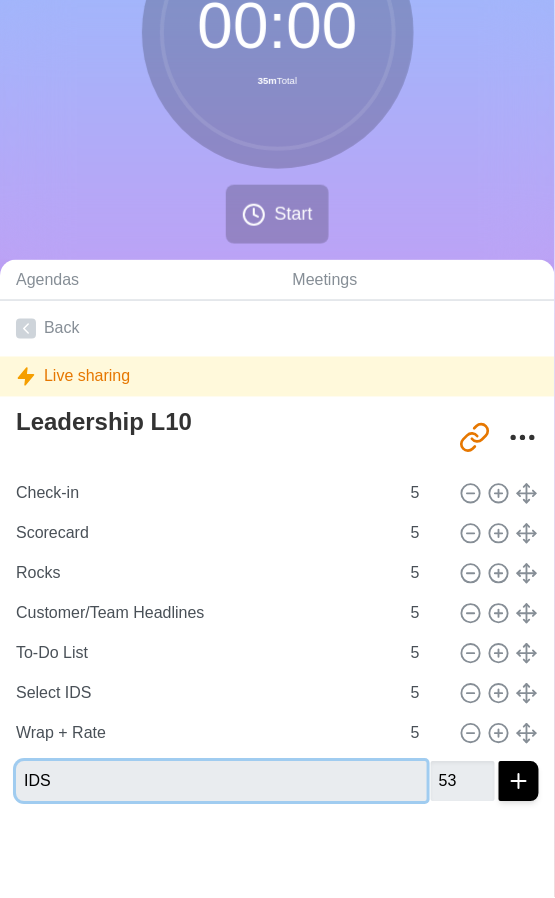 type 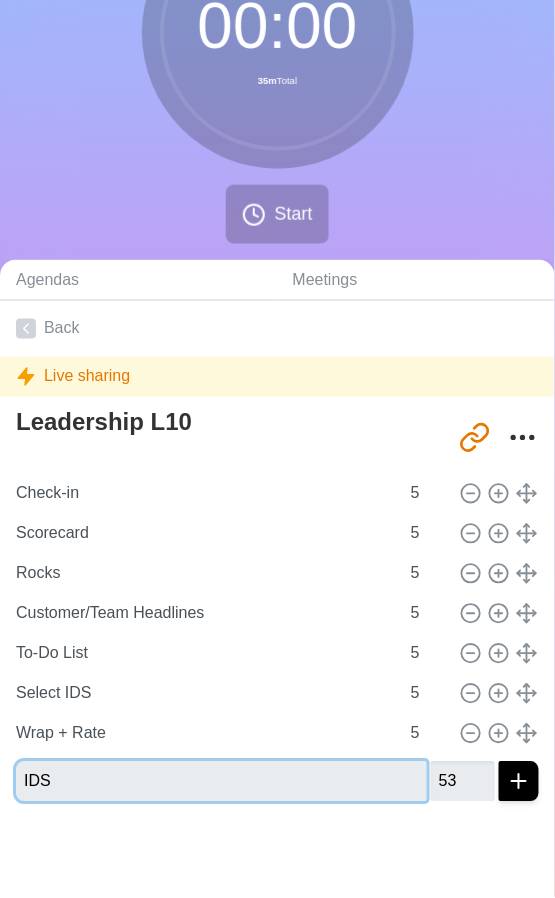 type 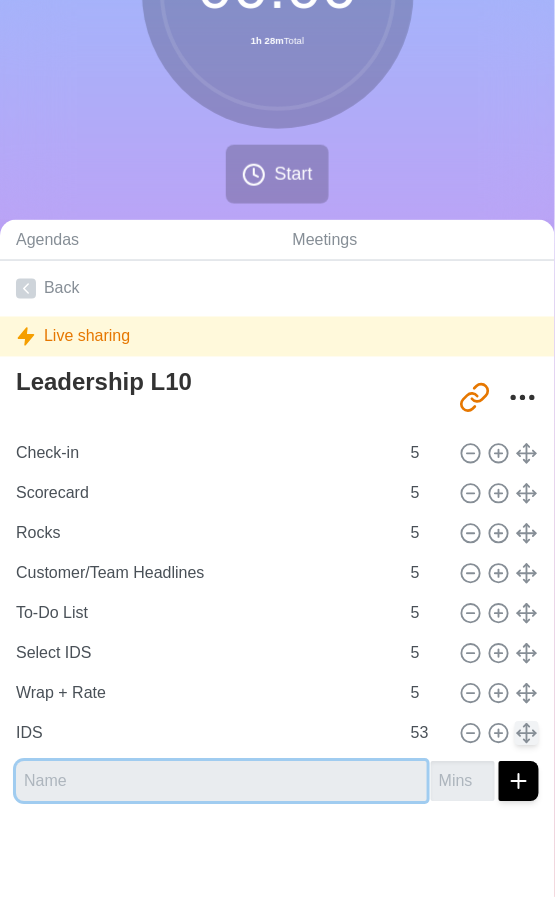 scroll, scrollTop: 480, scrollLeft: 0, axis: vertical 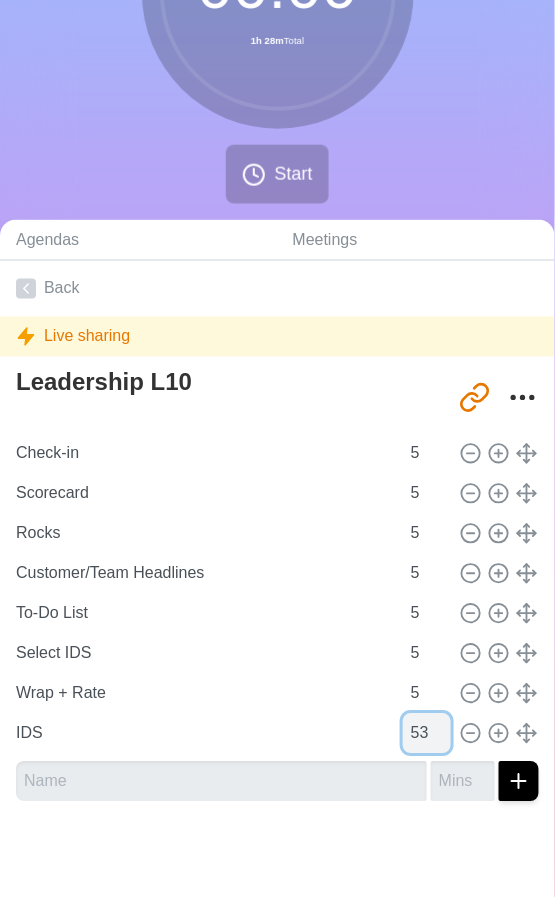 click on "53" at bounding box center (427, 734) 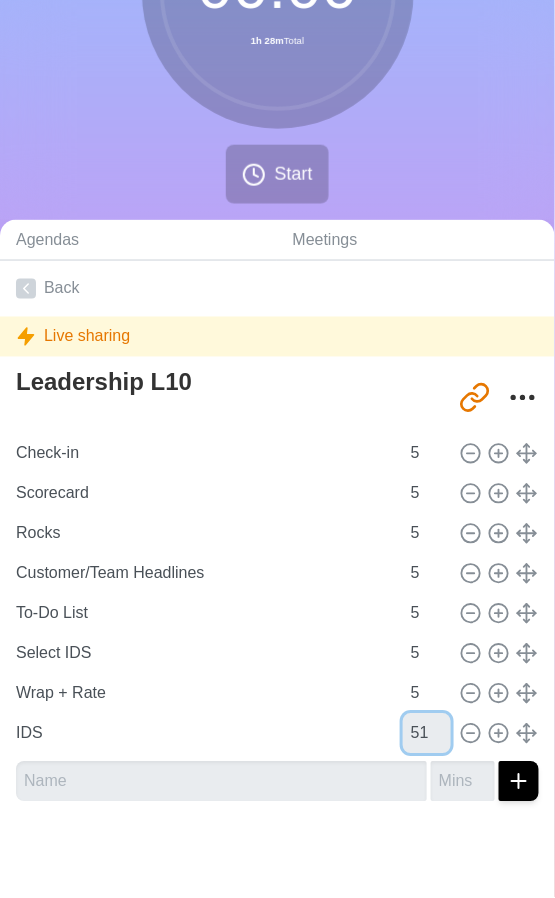 type on "51" 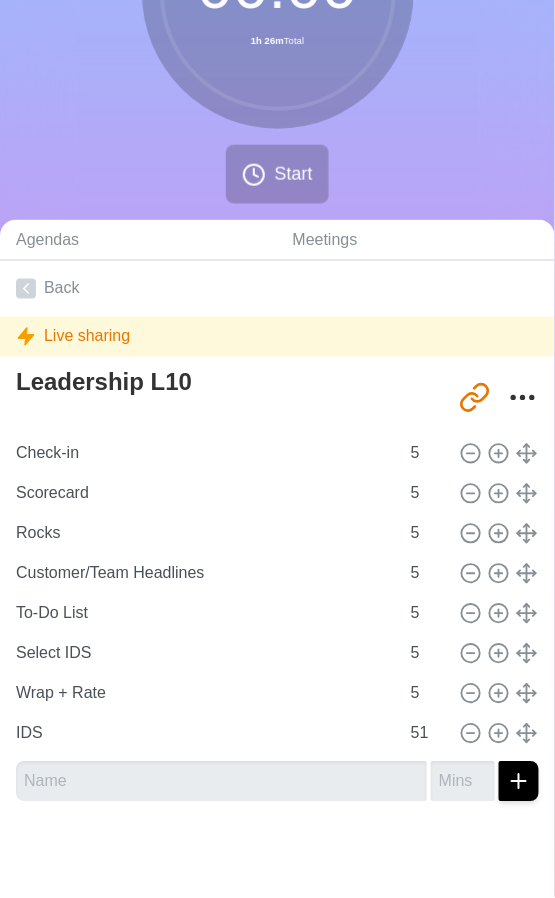 click 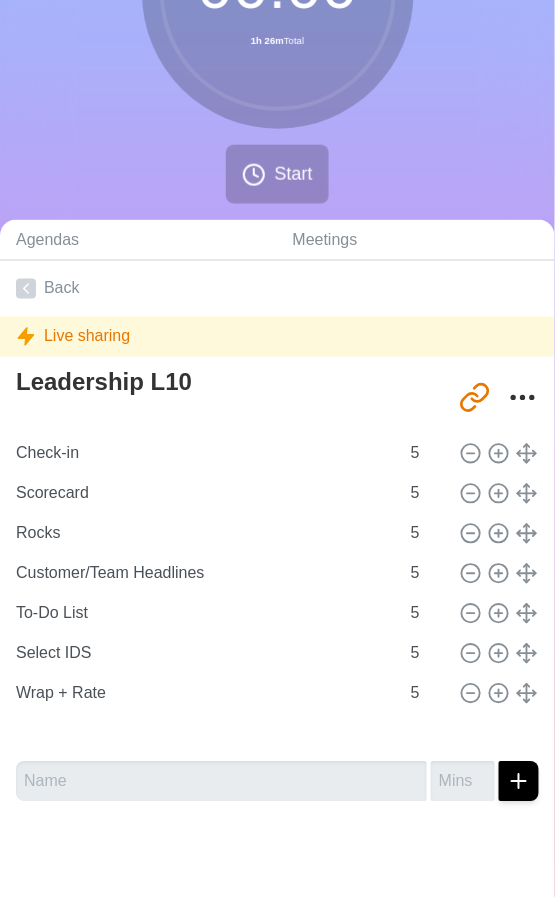type 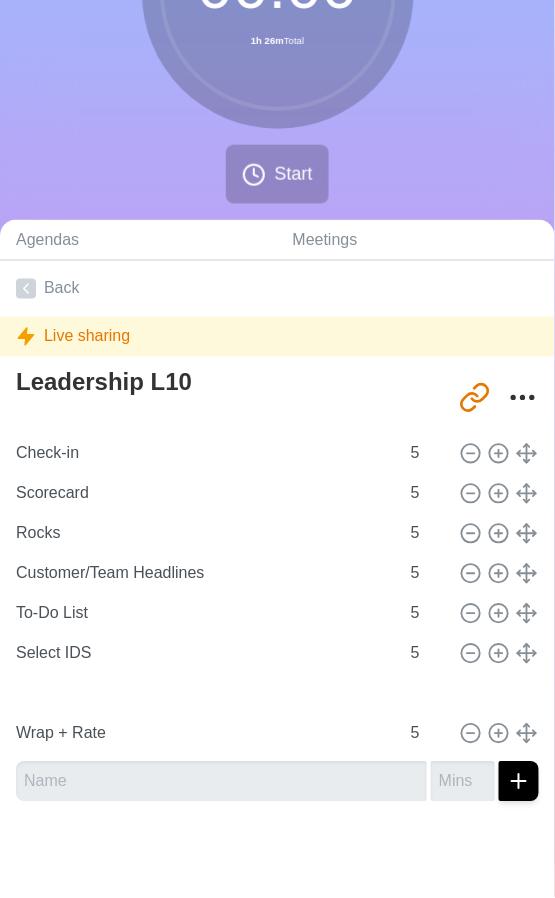 type on "IDS" 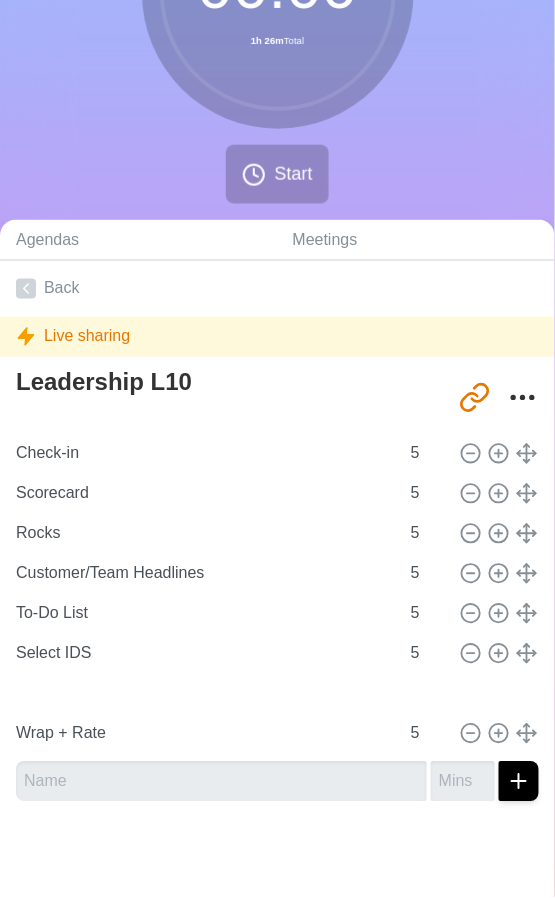 type on "51" 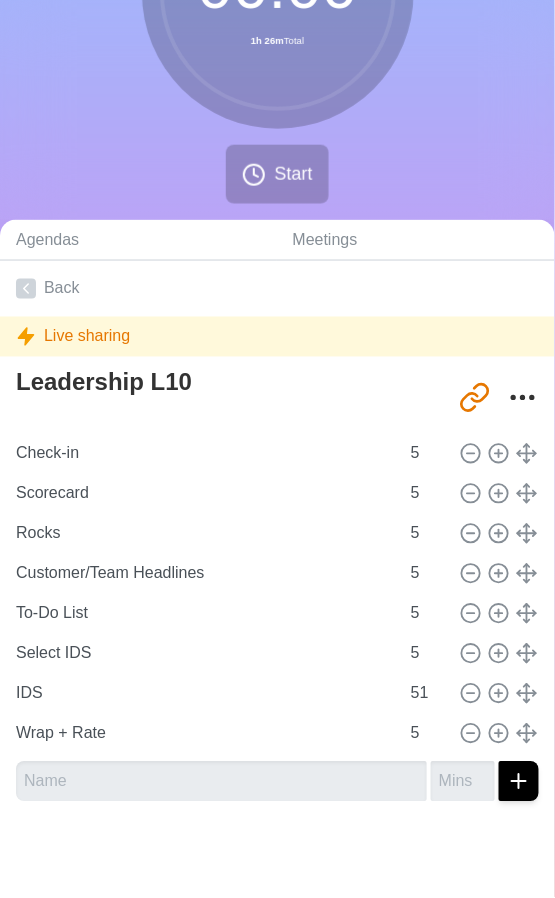 scroll, scrollTop: 0, scrollLeft: 0, axis: both 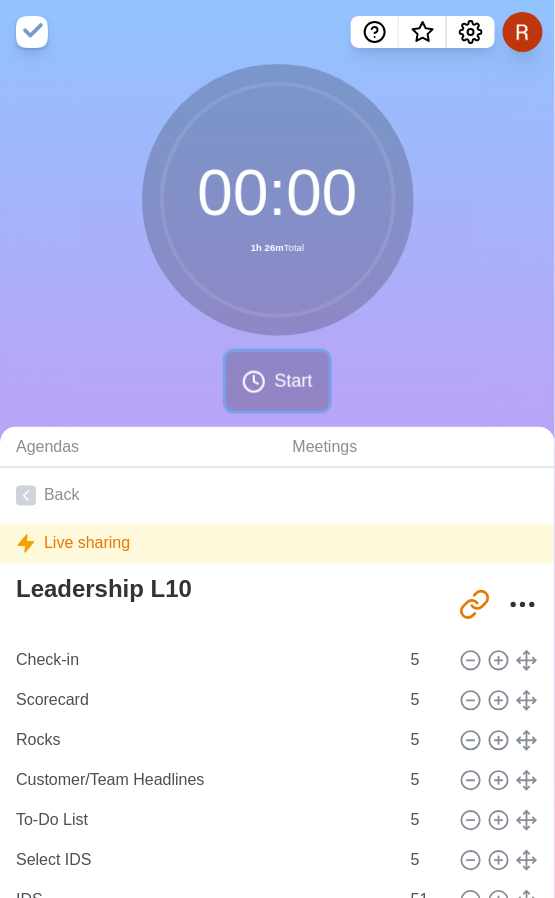 click on "Start" at bounding box center [277, 381] 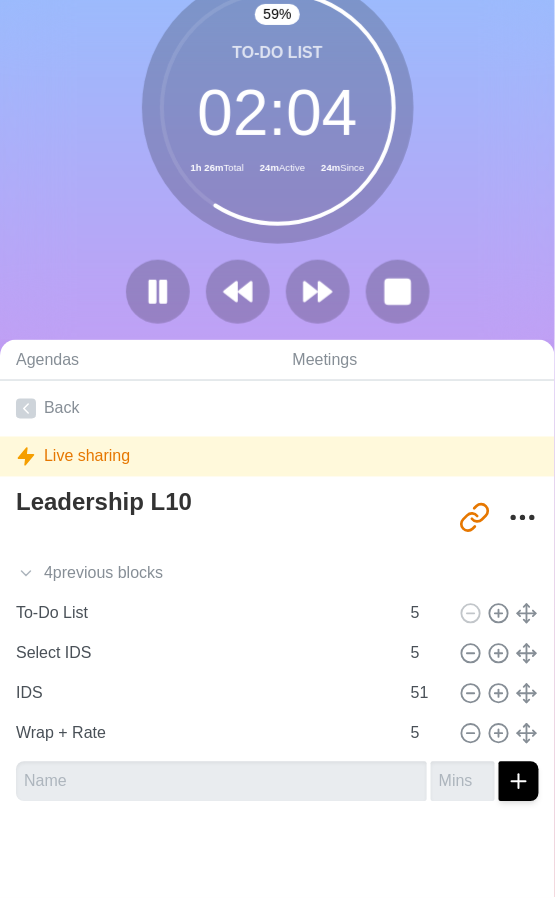 scroll, scrollTop: 253, scrollLeft: 0, axis: vertical 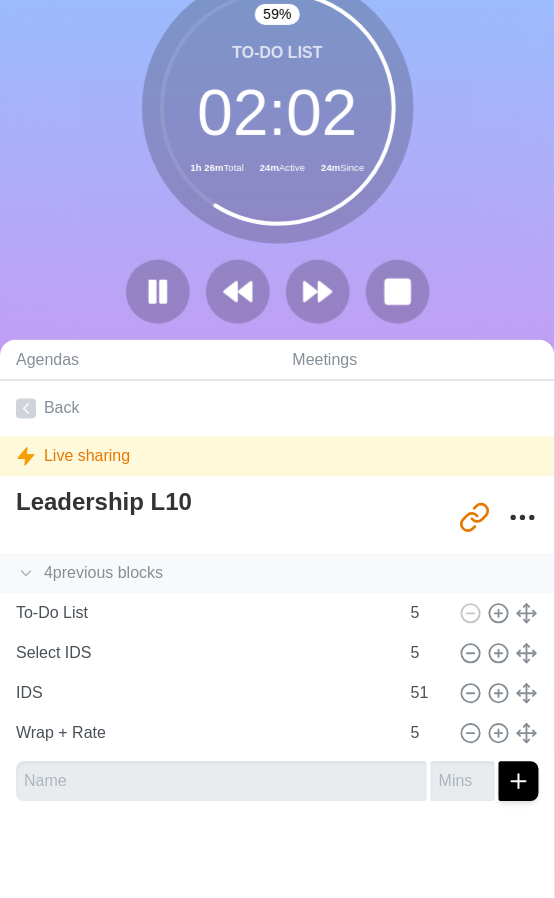 click on "4  previous block
s" at bounding box center (277, 574) 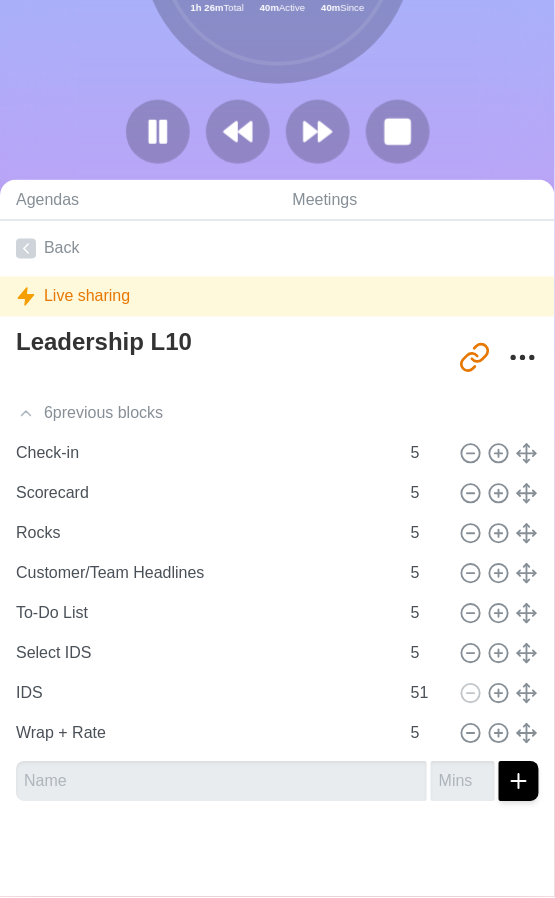 scroll, scrollTop: 322, scrollLeft: 0, axis: vertical 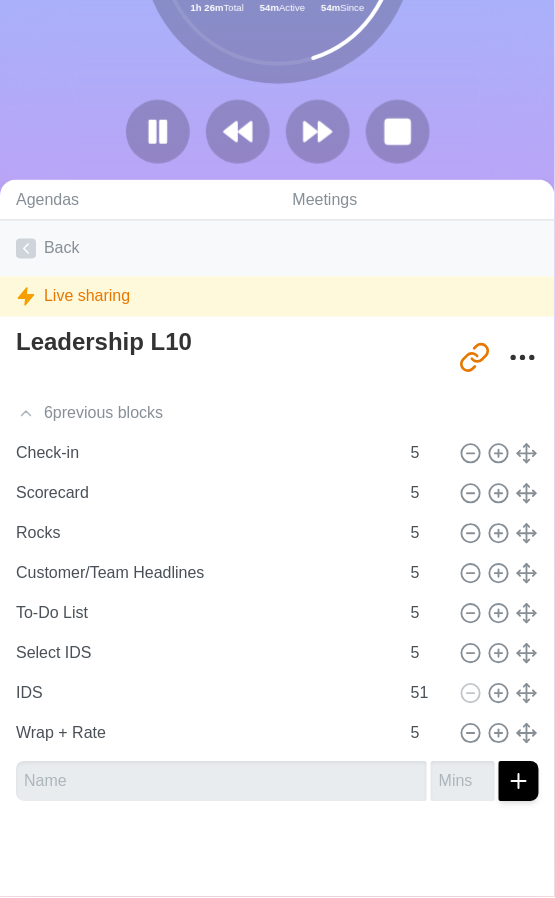 click on "Back" at bounding box center (277, 249) 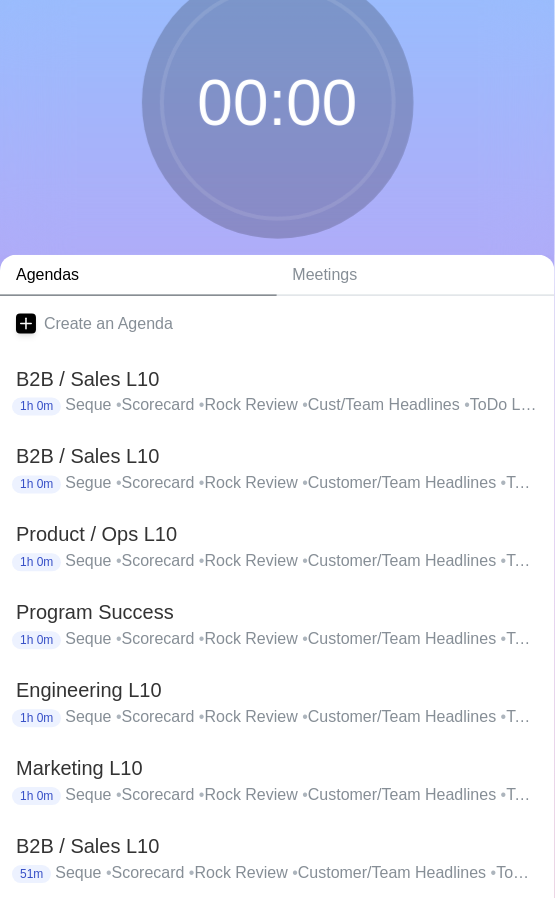 scroll, scrollTop: 0, scrollLeft: 0, axis: both 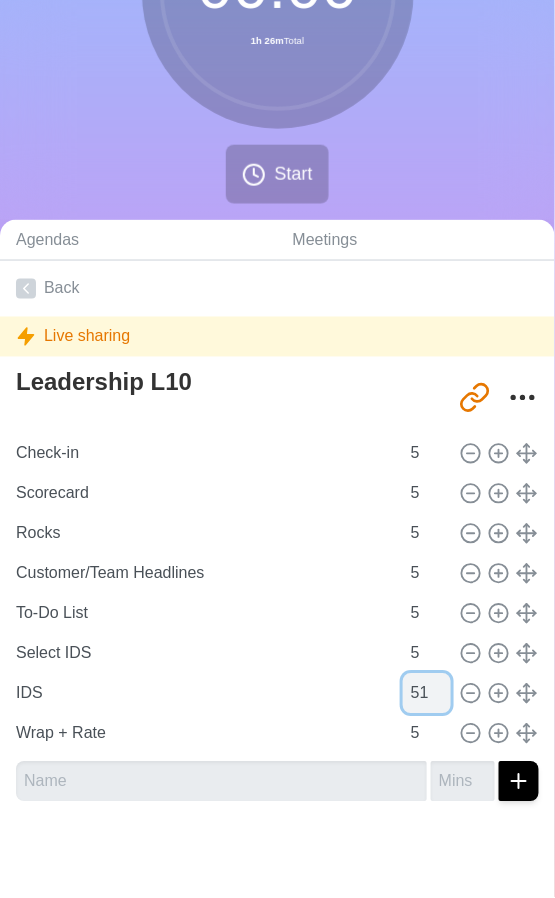 click on "51" at bounding box center [427, 694] 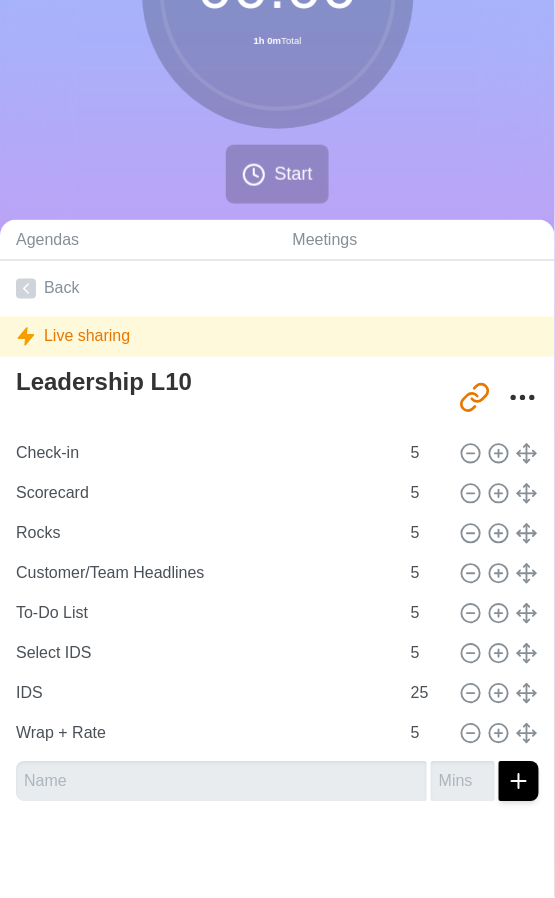 click 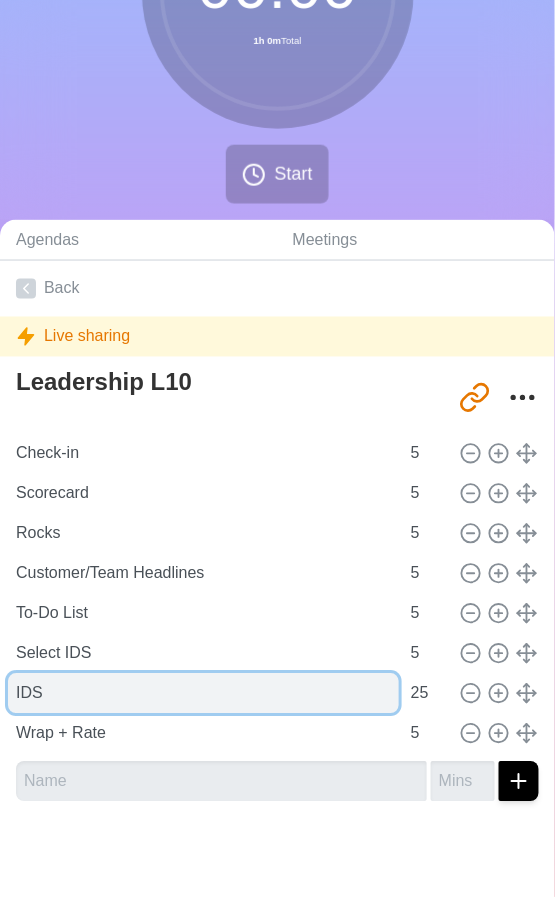 click on "IDS" at bounding box center [203, 694] 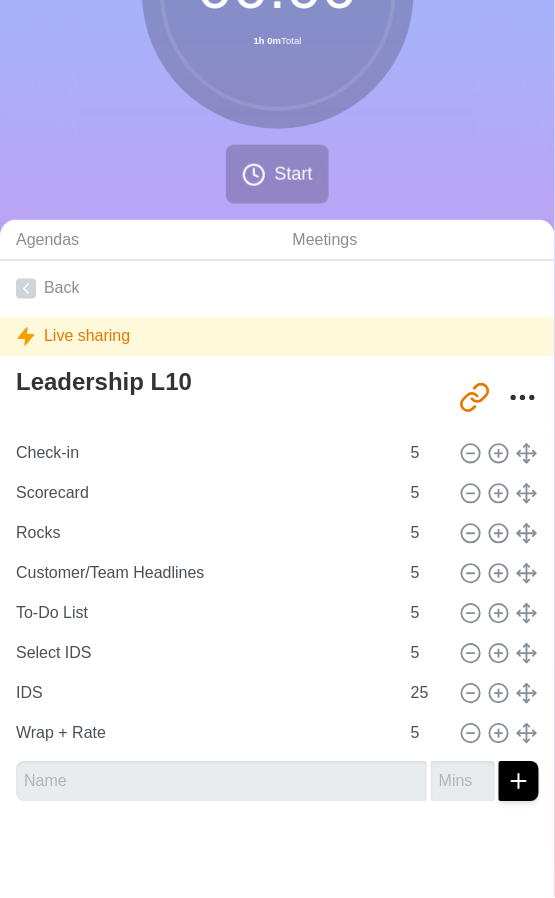 click on "Leadership L10   [URL][DOMAIN_NAME]           Check-in   5       Scorecard   5       Rocks   5       Customer/Team Headlines   5       To-Do List   5       Select IDS   5       IDS   25       Wrap + Rate   5" at bounding box center (277, 589) 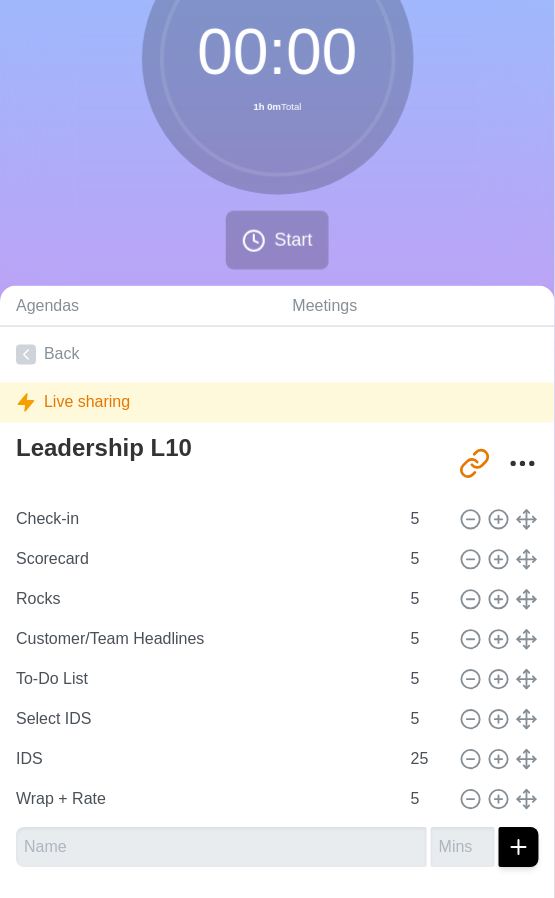 scroll, scrollTop: 0, scrollLeft: 0, axis: both 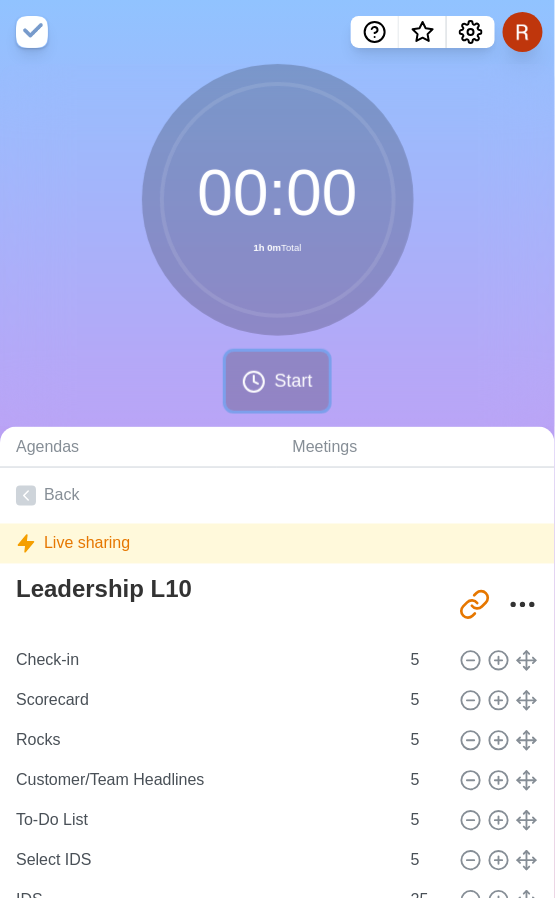 click on "Start" at bounding box center [277, 381] 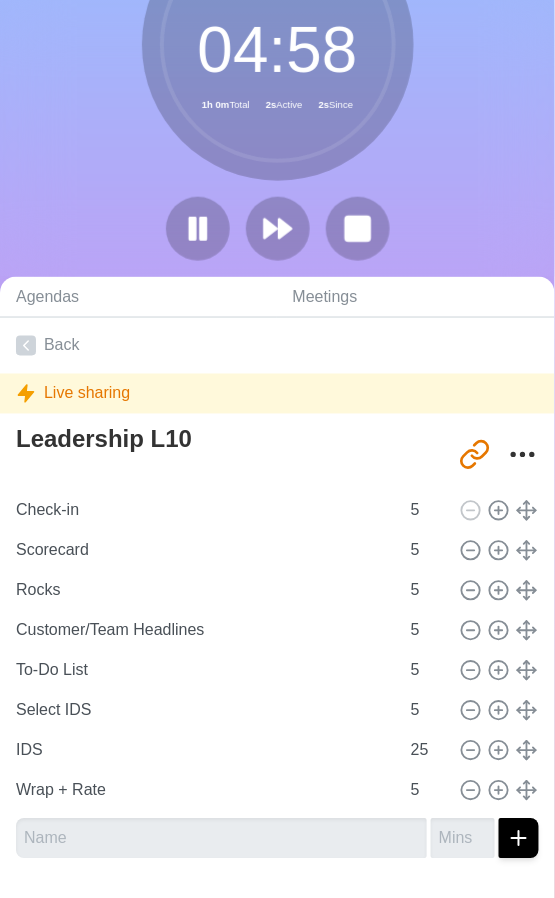 scroll, scrollTop: 0, scrollLeft: 0, axis: both 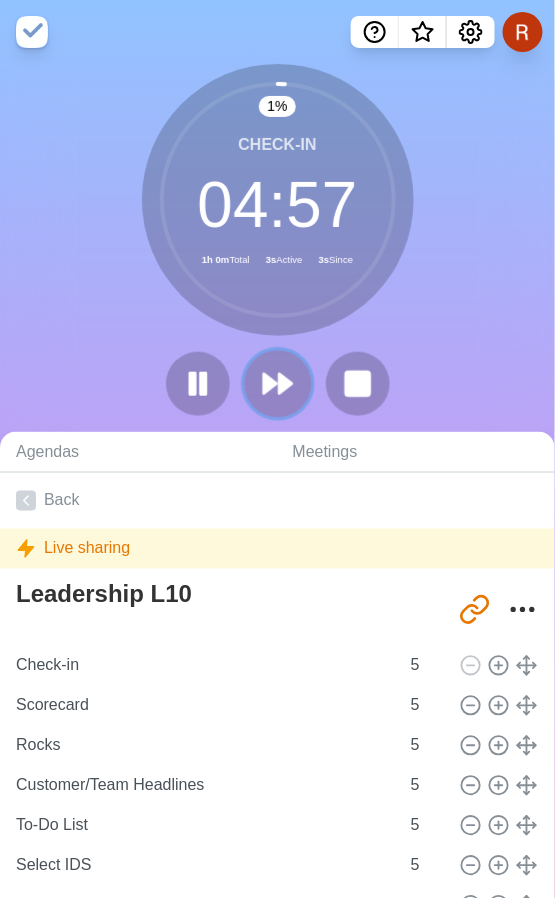 click 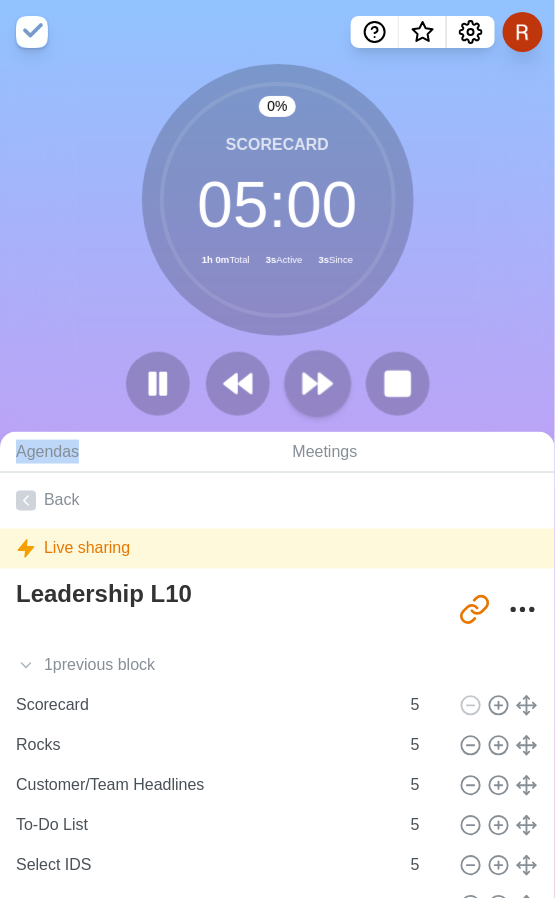 click at bounding box center (278, 384) 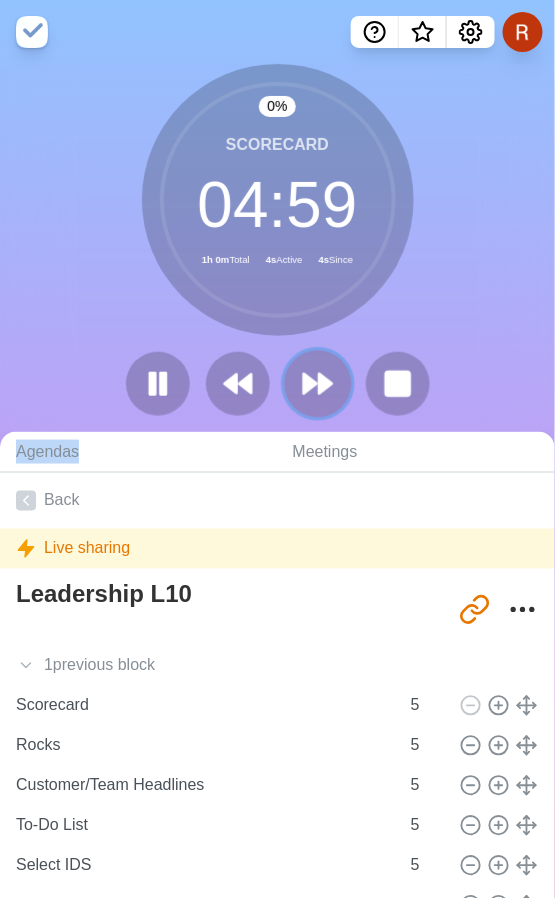click 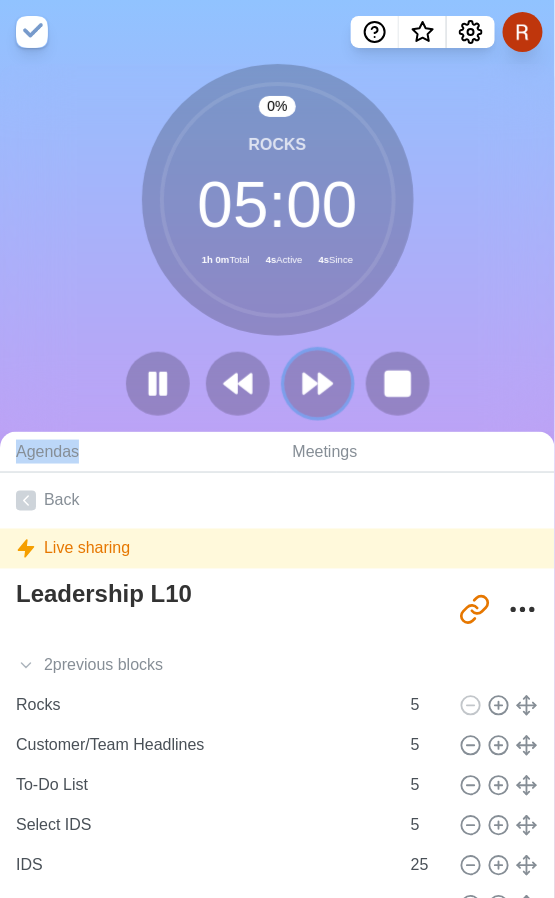 click 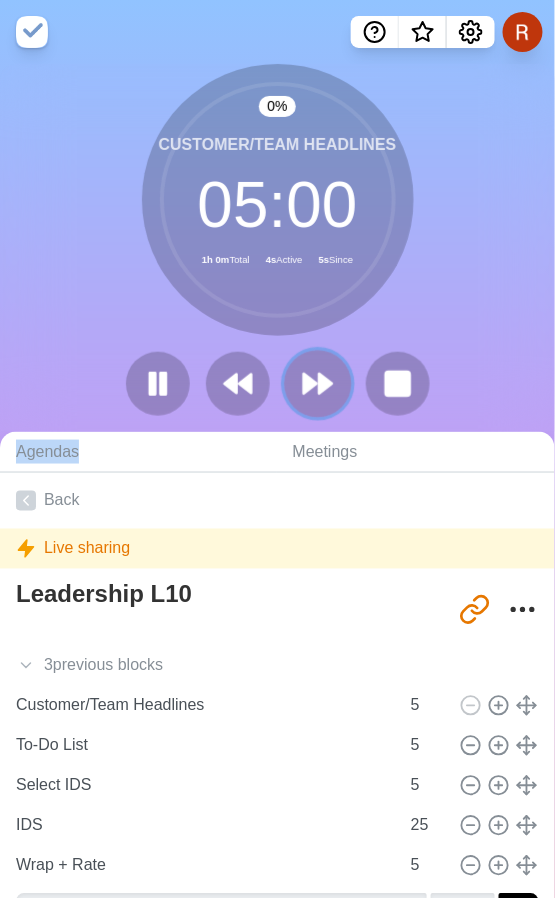 click 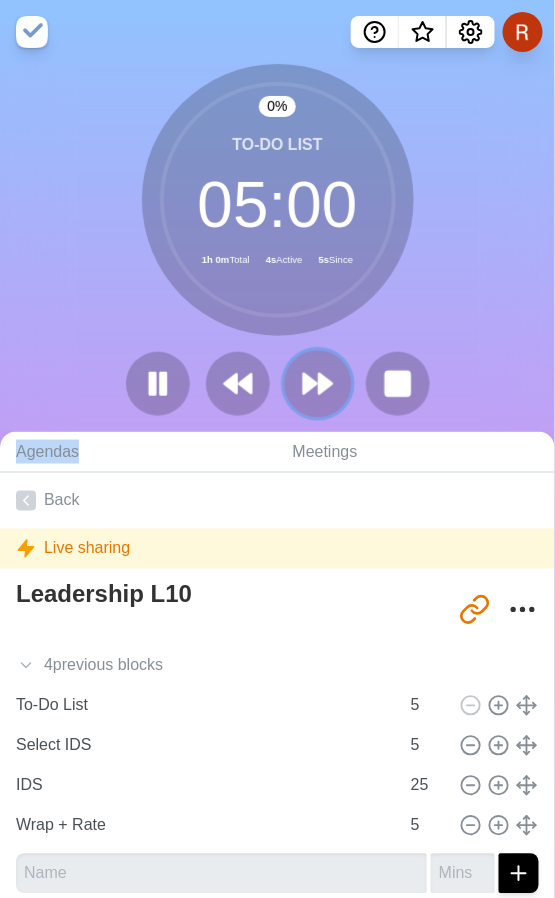 click 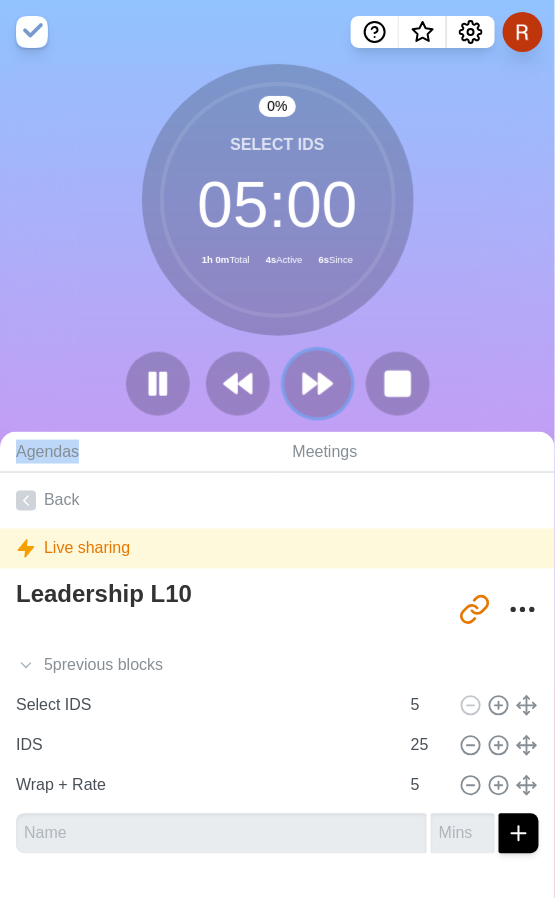 click 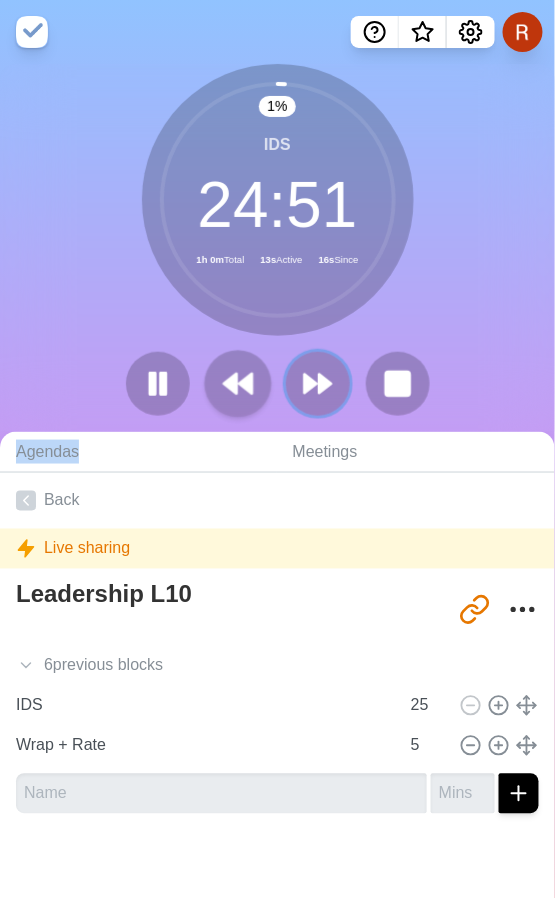 scroll, scrollTop: 254, scrollLeft: 0, axis: vertical 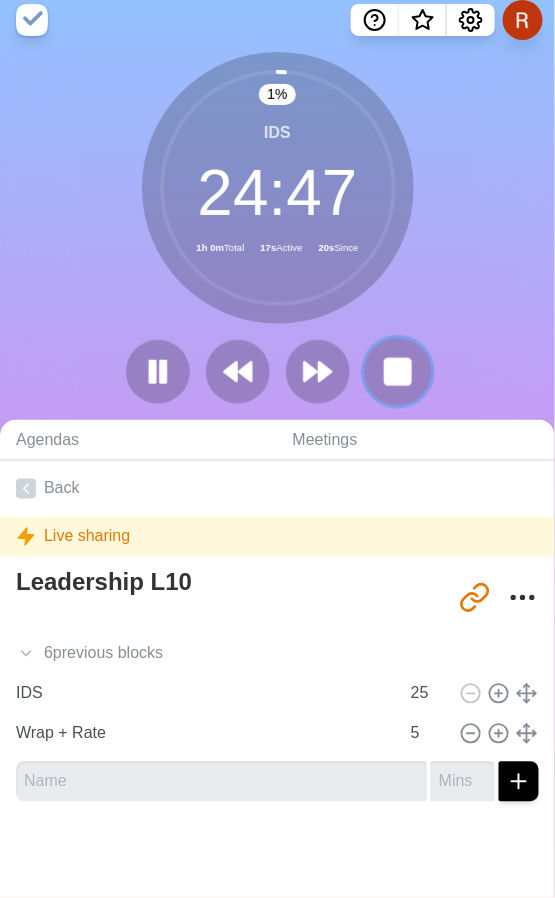 click 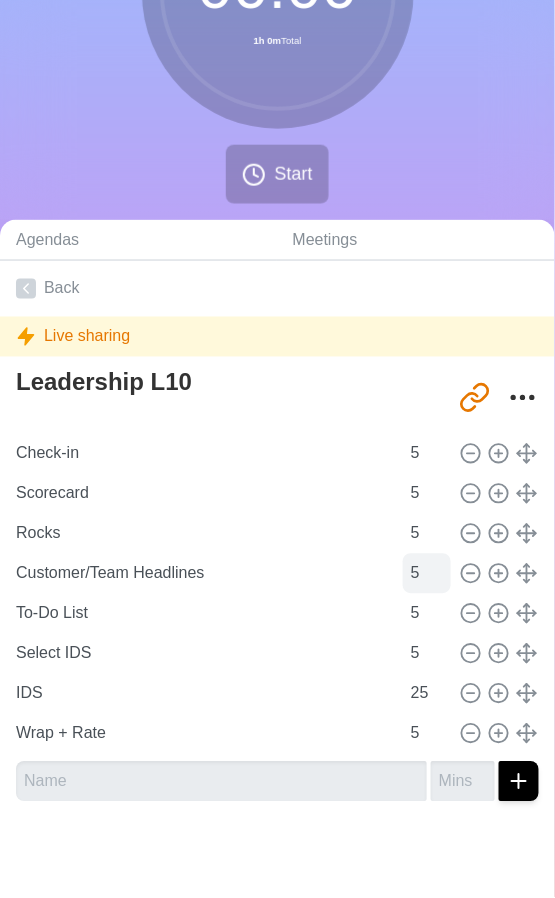 scroll, scrollTop: 480, scrollLeft: 0, axis: vertical 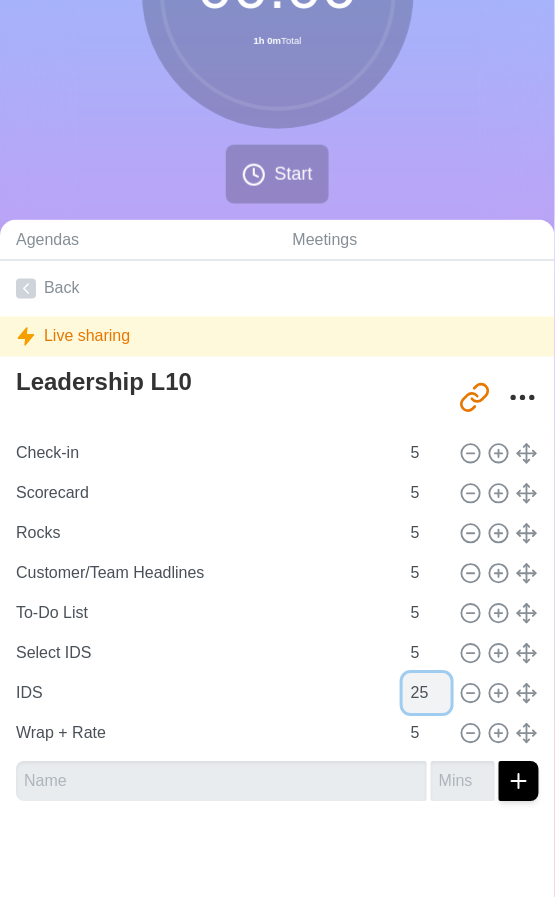click on "25" at bounding box center (427, 694) 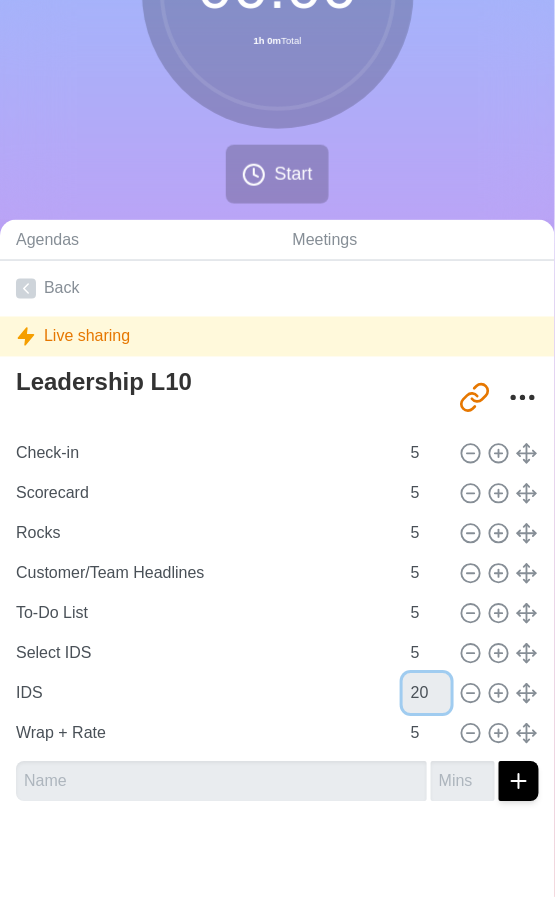 type on "20" 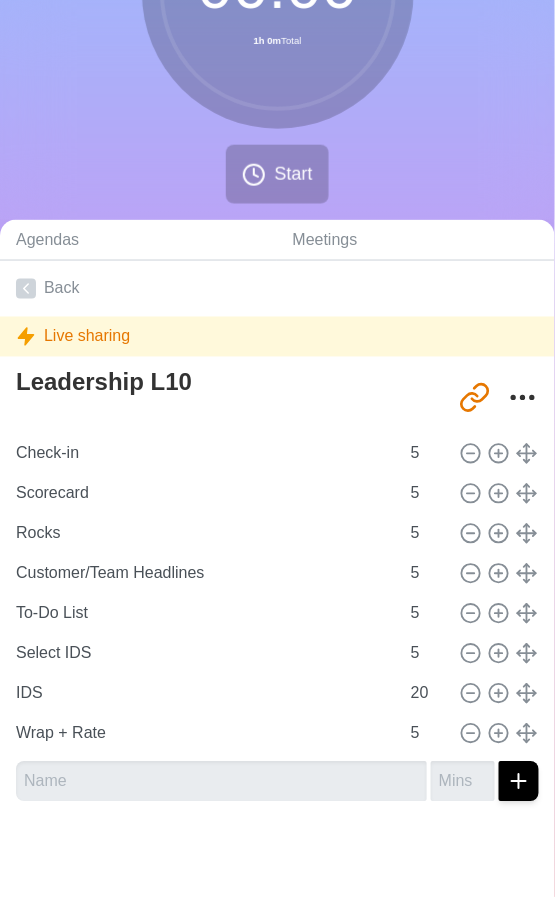 click 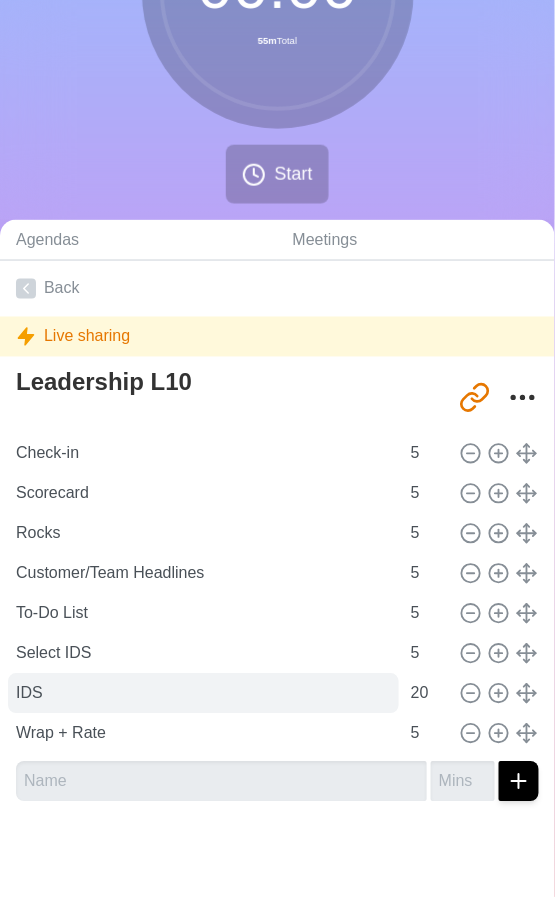 scroll, scrollTop: 0, scrollLeft: 0, axis: both 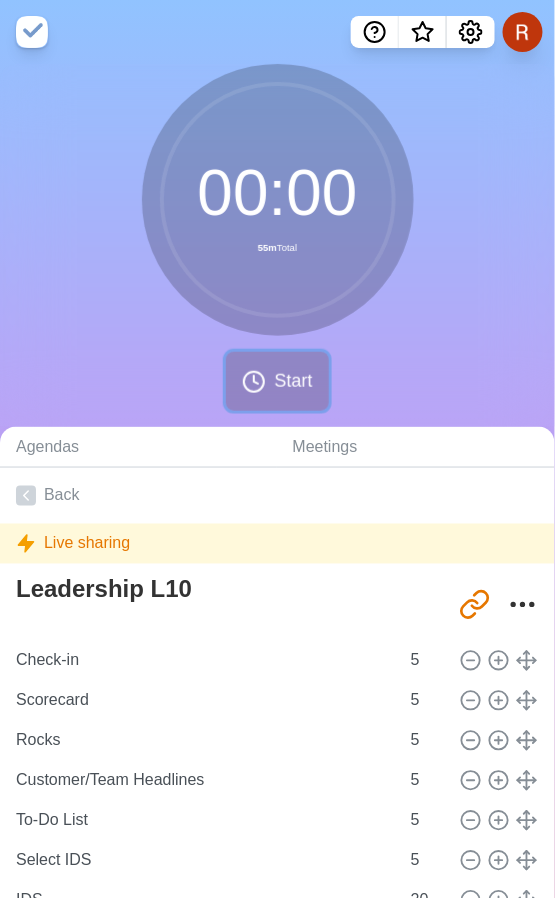 click on "Start" at bounding box center [293, 381] 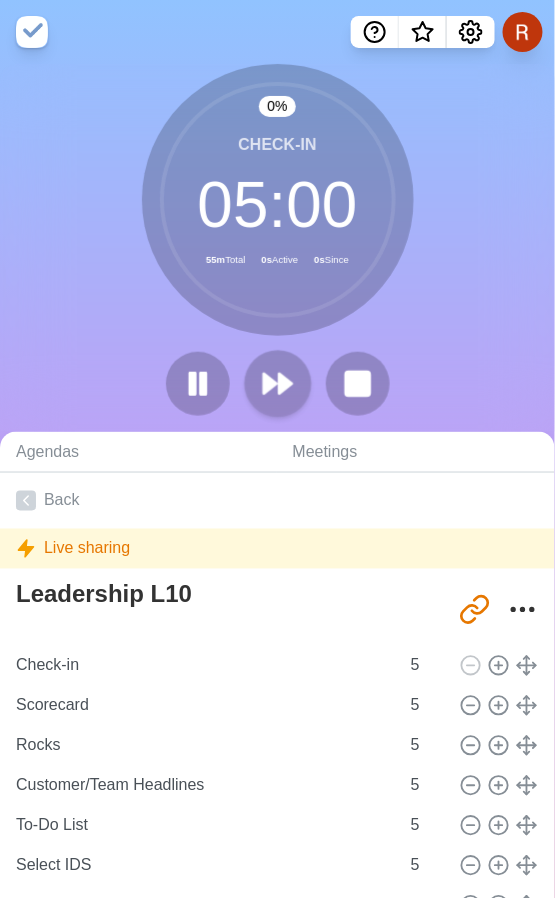 scroll, scrollTop: 4, scrollLeft: 0, axis: vertical 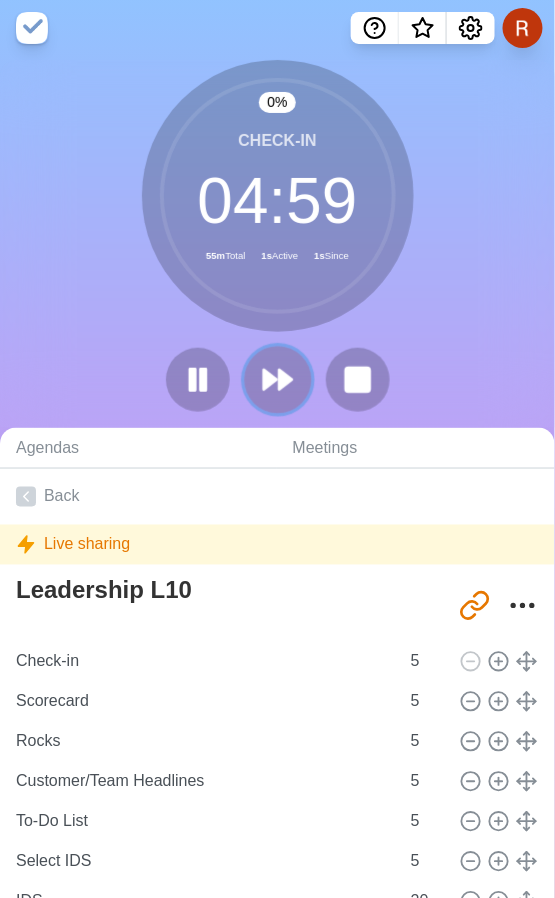 click 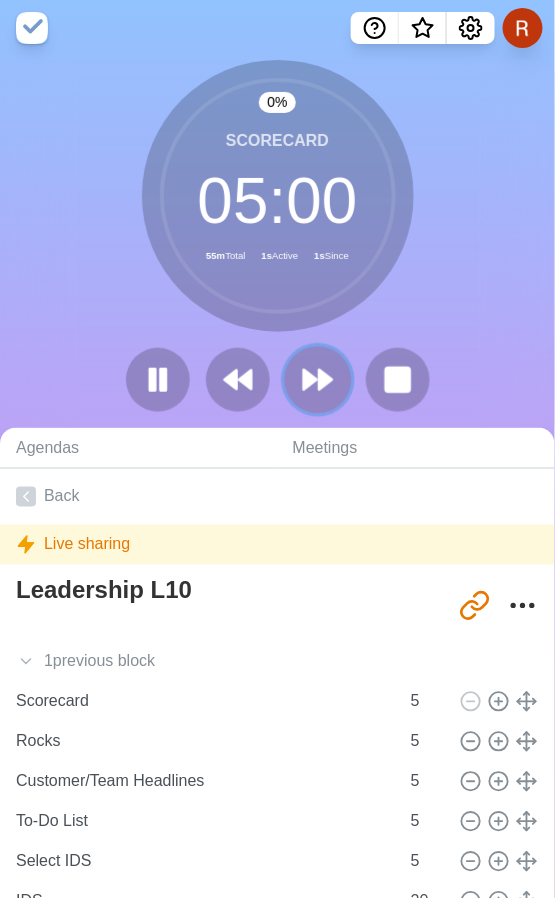 click at bounding box center [317, 379] 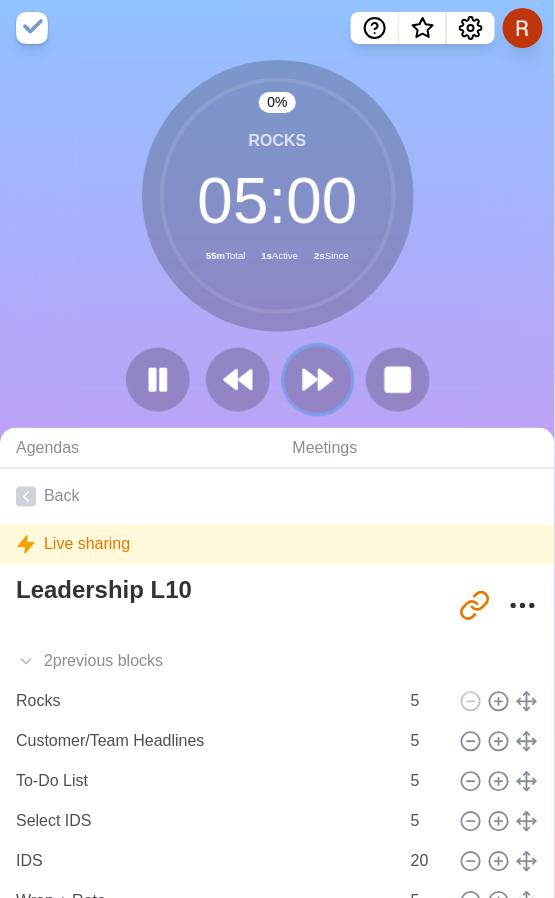 click at bounding box center (317, 379) 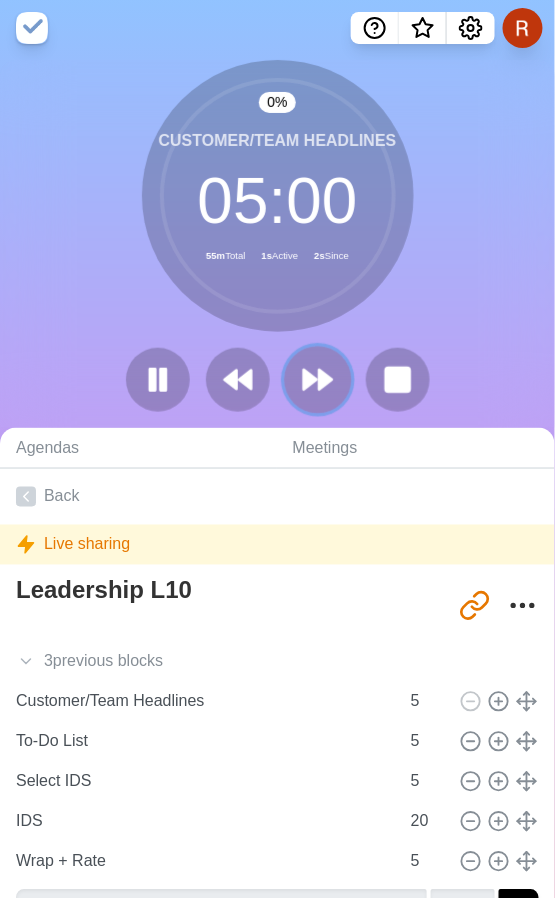 click 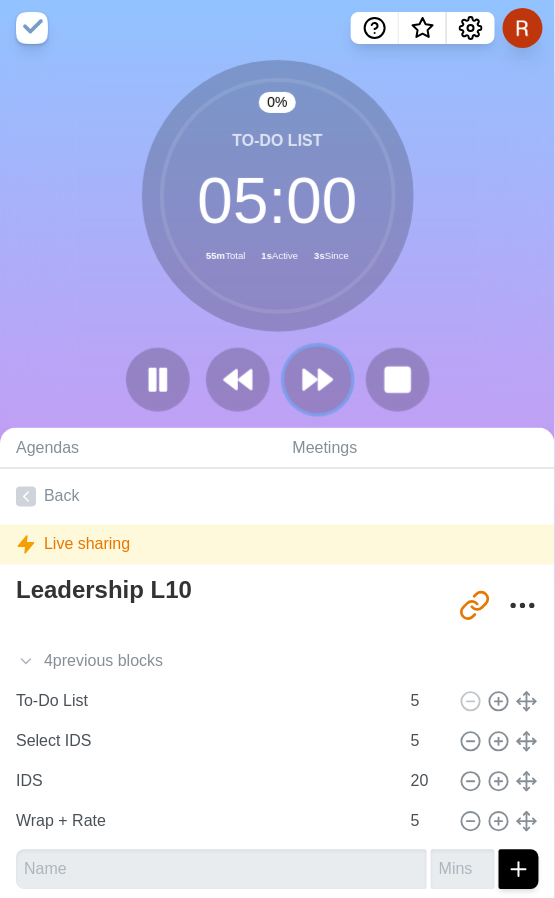 click 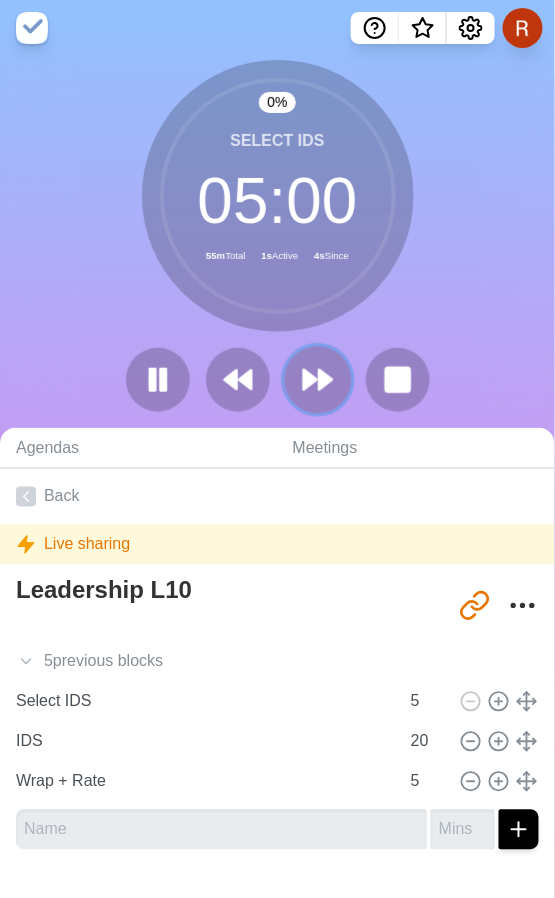 click 